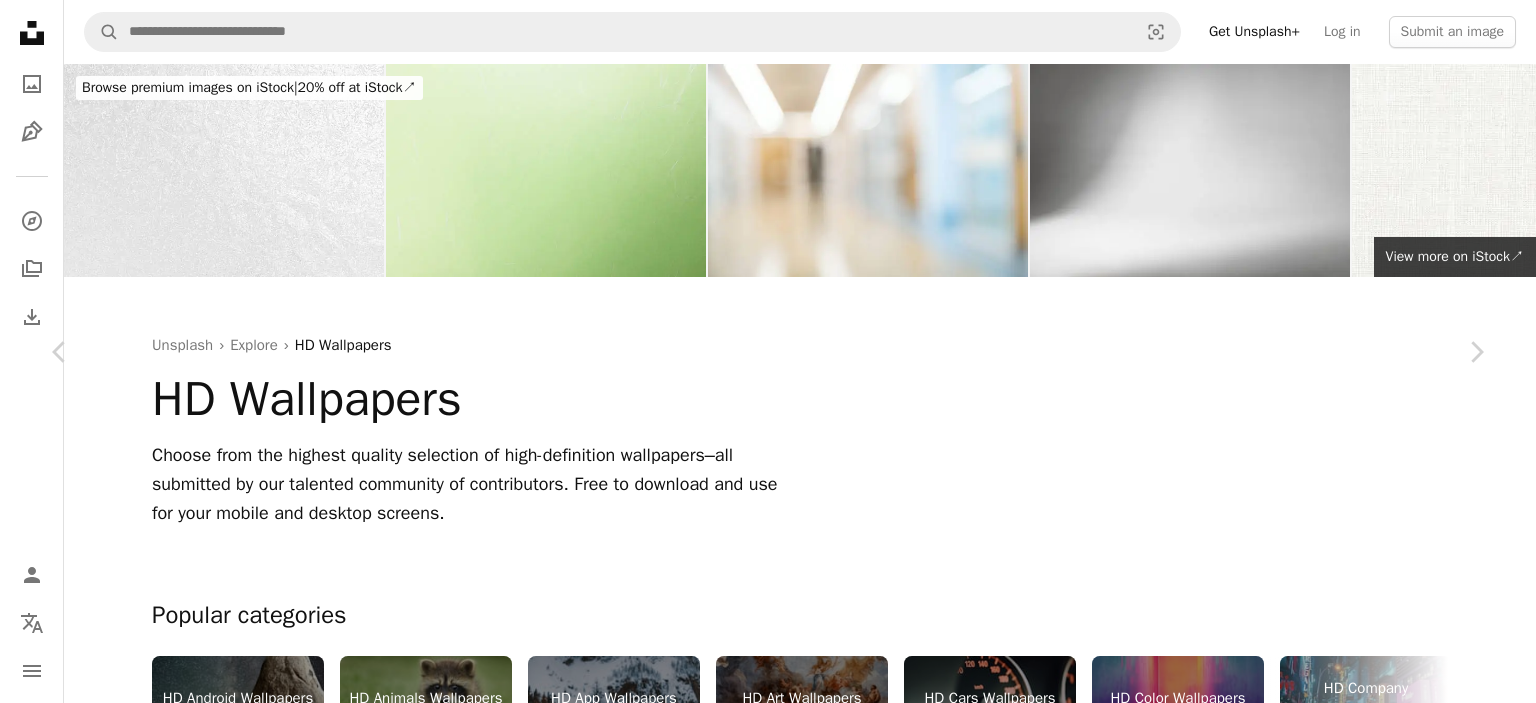 scroll, scrollTop: 42500, scrollLeft: 0, axis: vertical 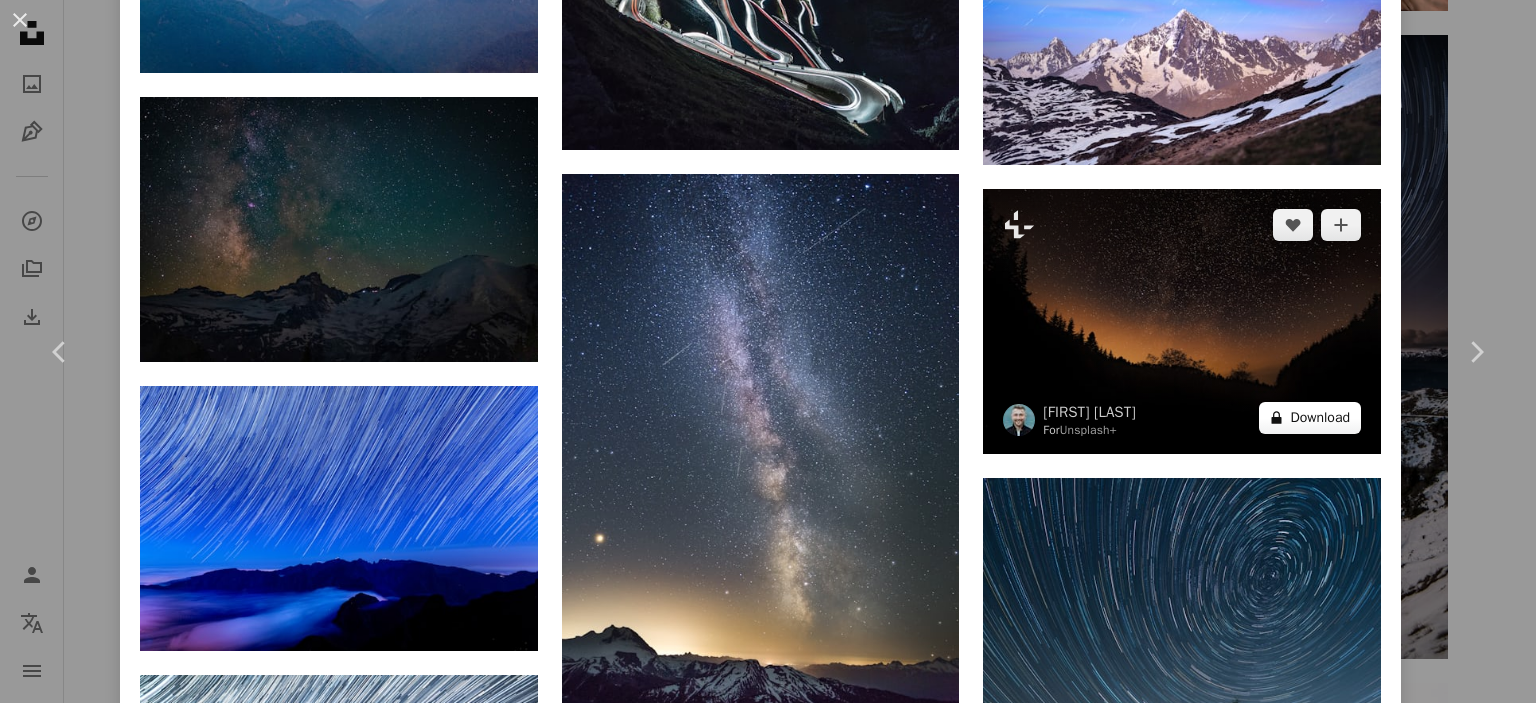 click on "A lock Download" at bounding box center [1310, 418] 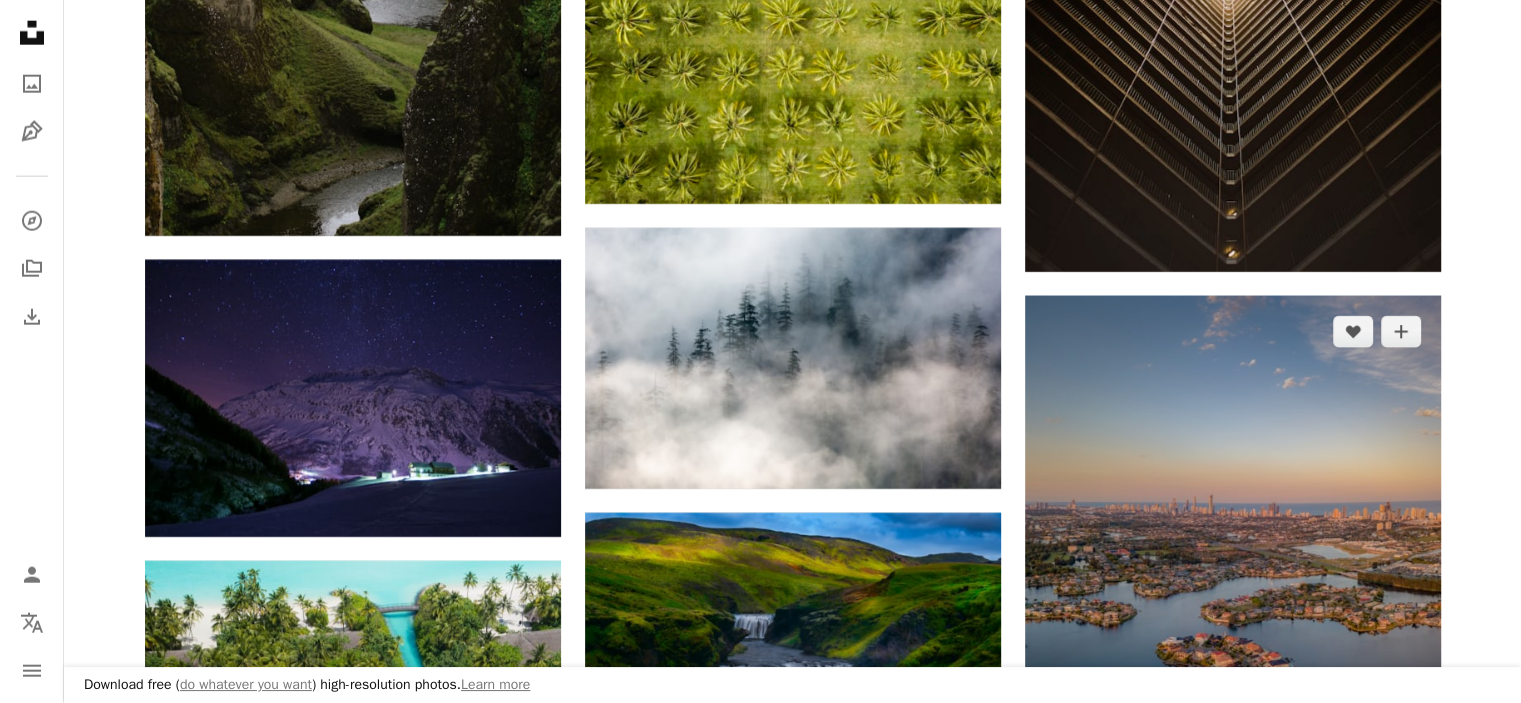 scroll, scrollTop: 20100, scrollLeft: 0, axis: vertical 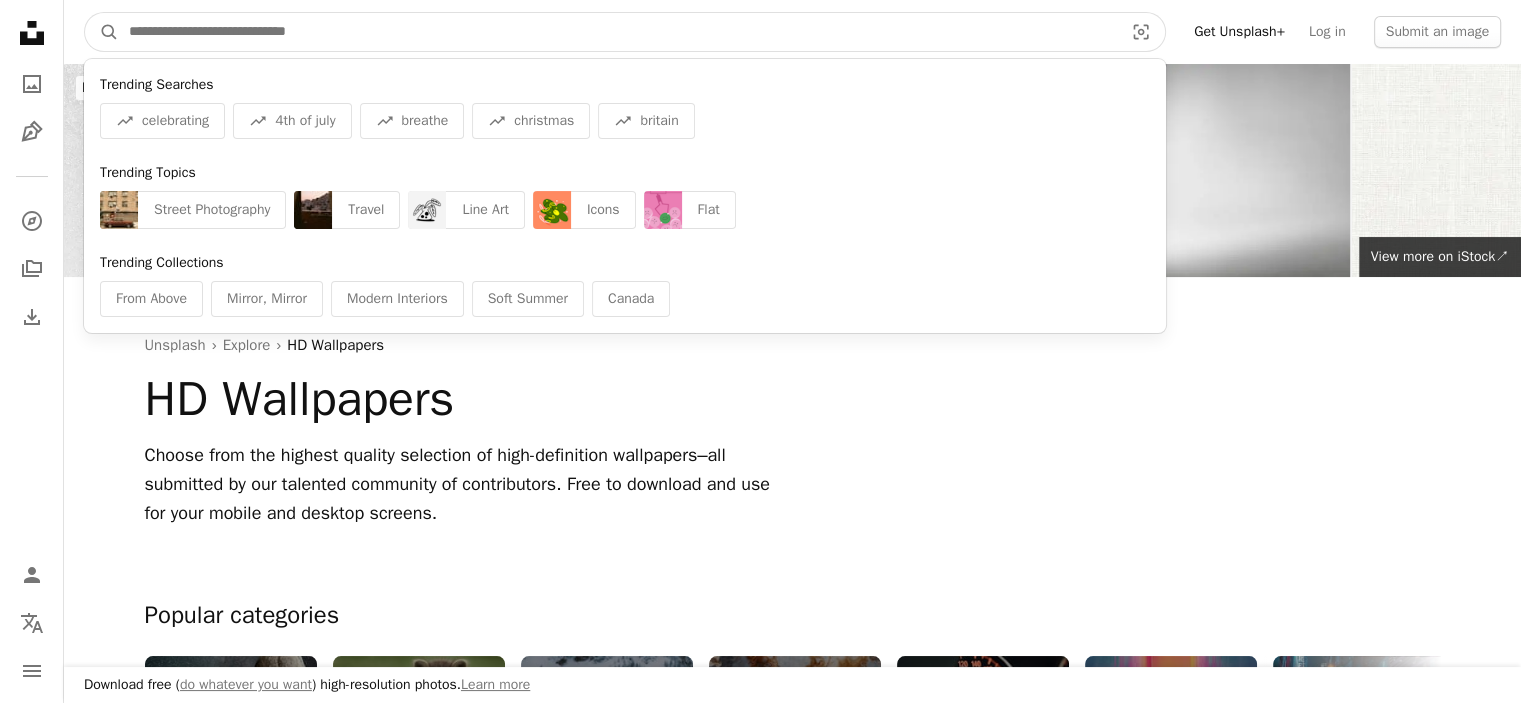 click at bounding box center [618, 32] 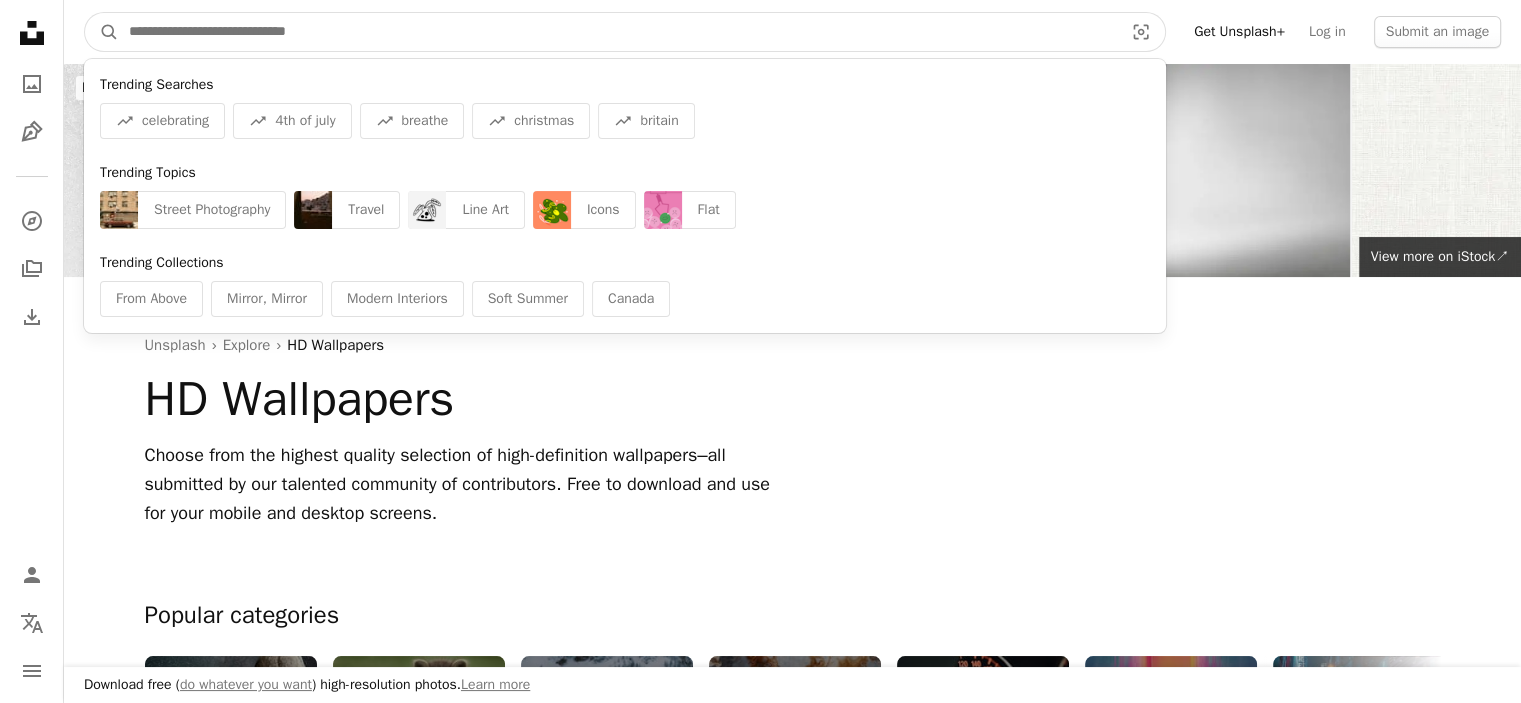click at bounding box center (618, 32) 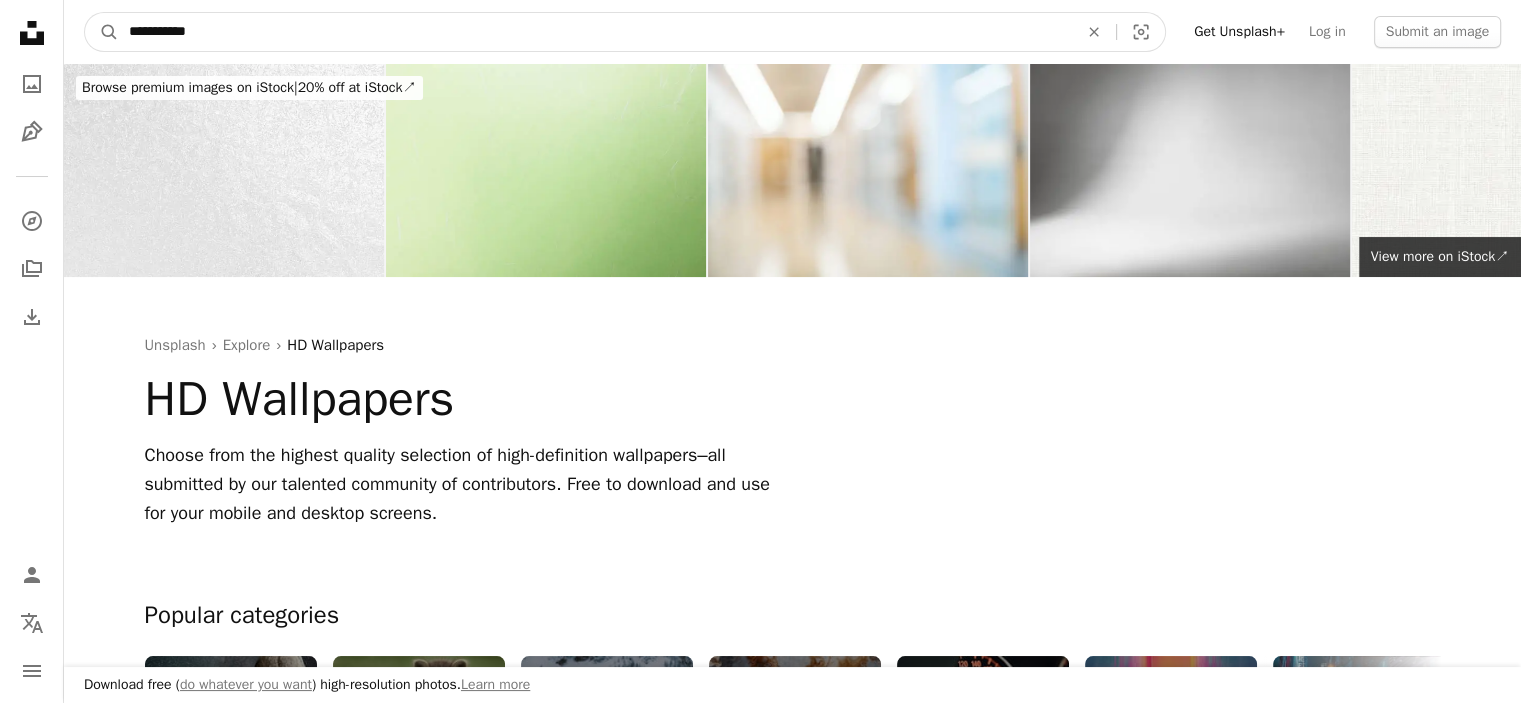 type on "**********" 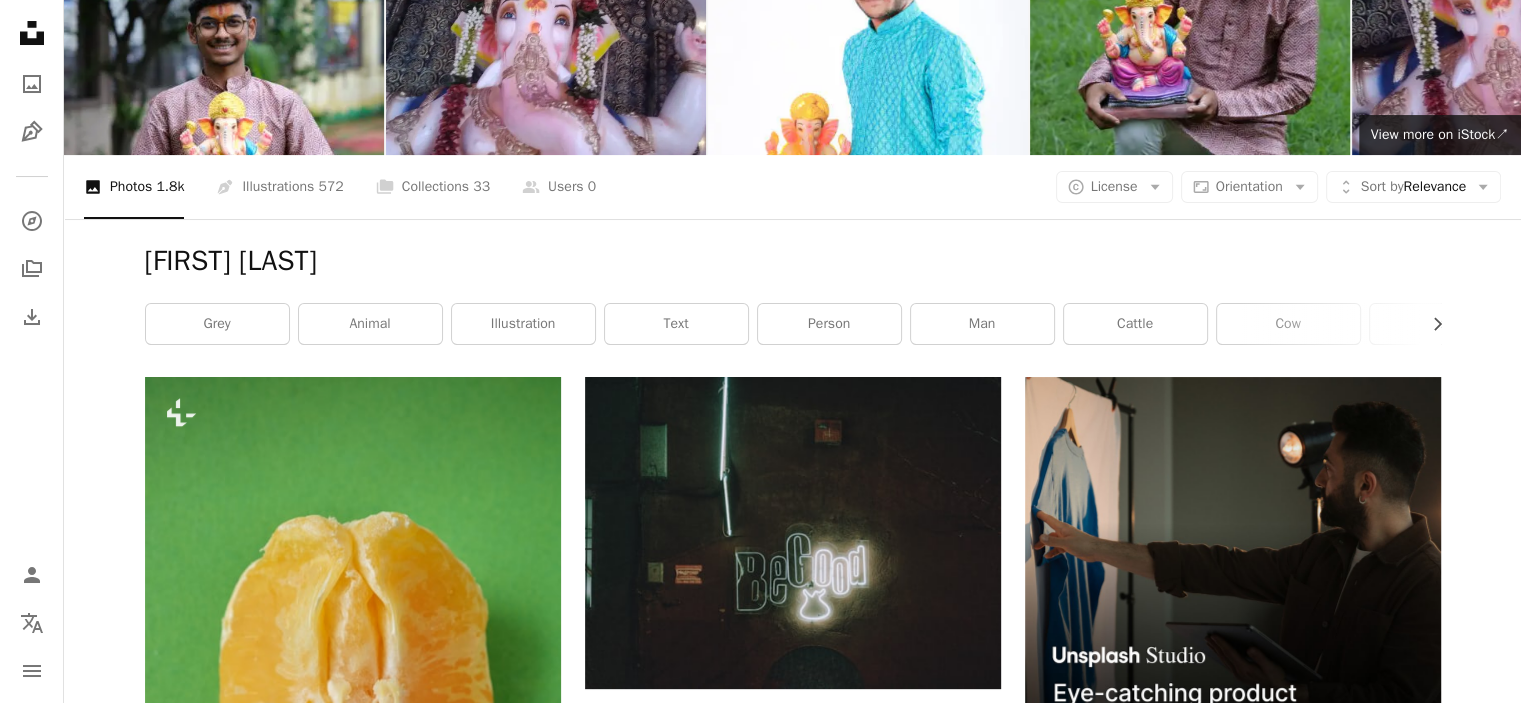 scroll, scrollTop: 0, scrollLeft: 0, axis: both 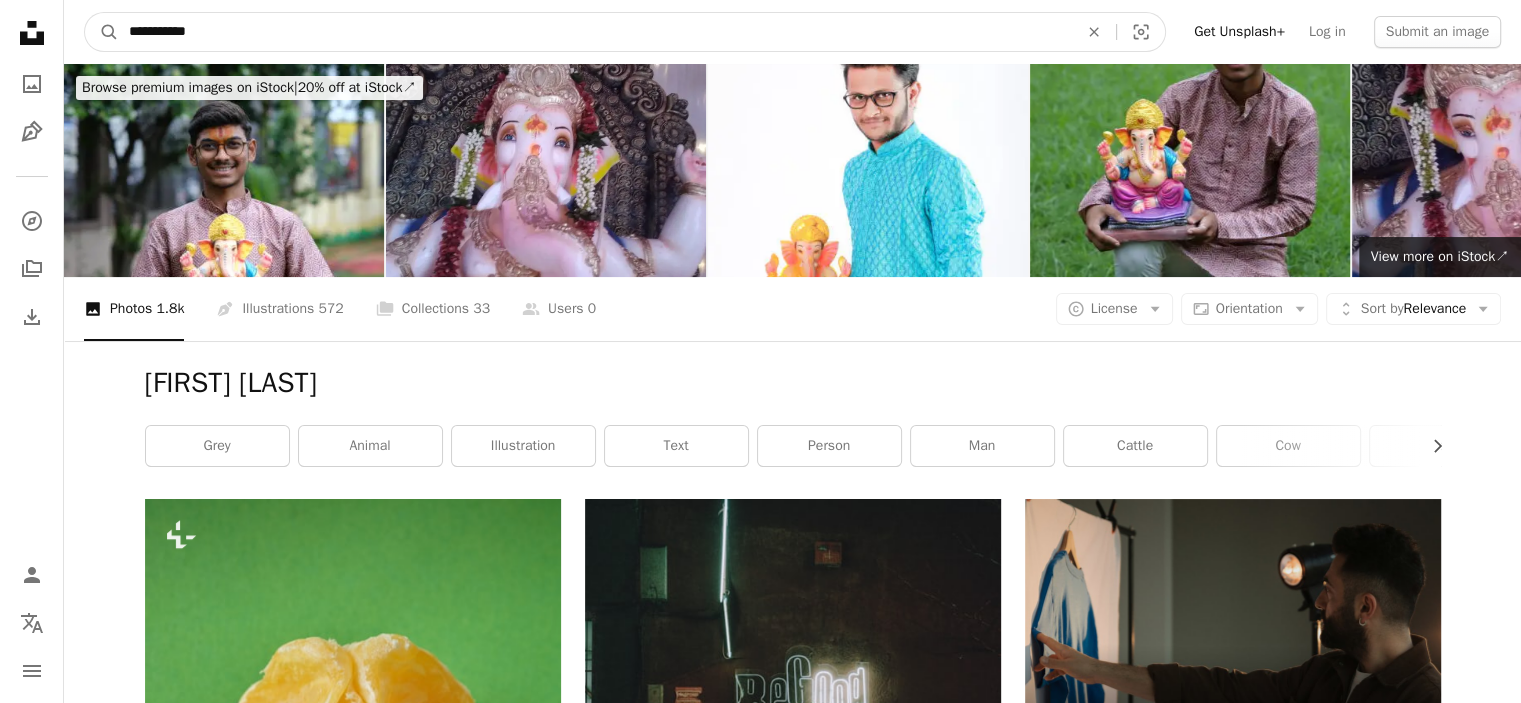 click on "**********" at bounding box center (595, 32) 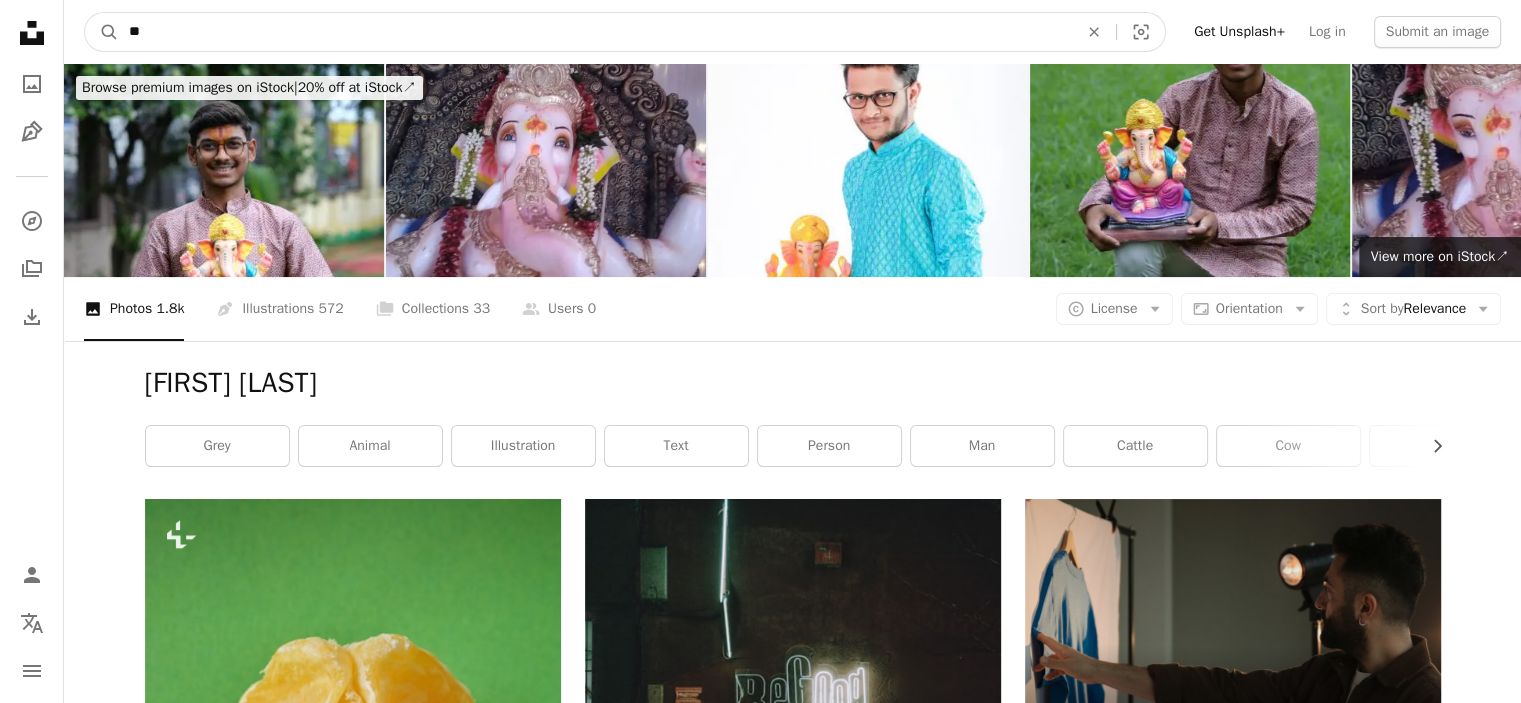 type on "*" 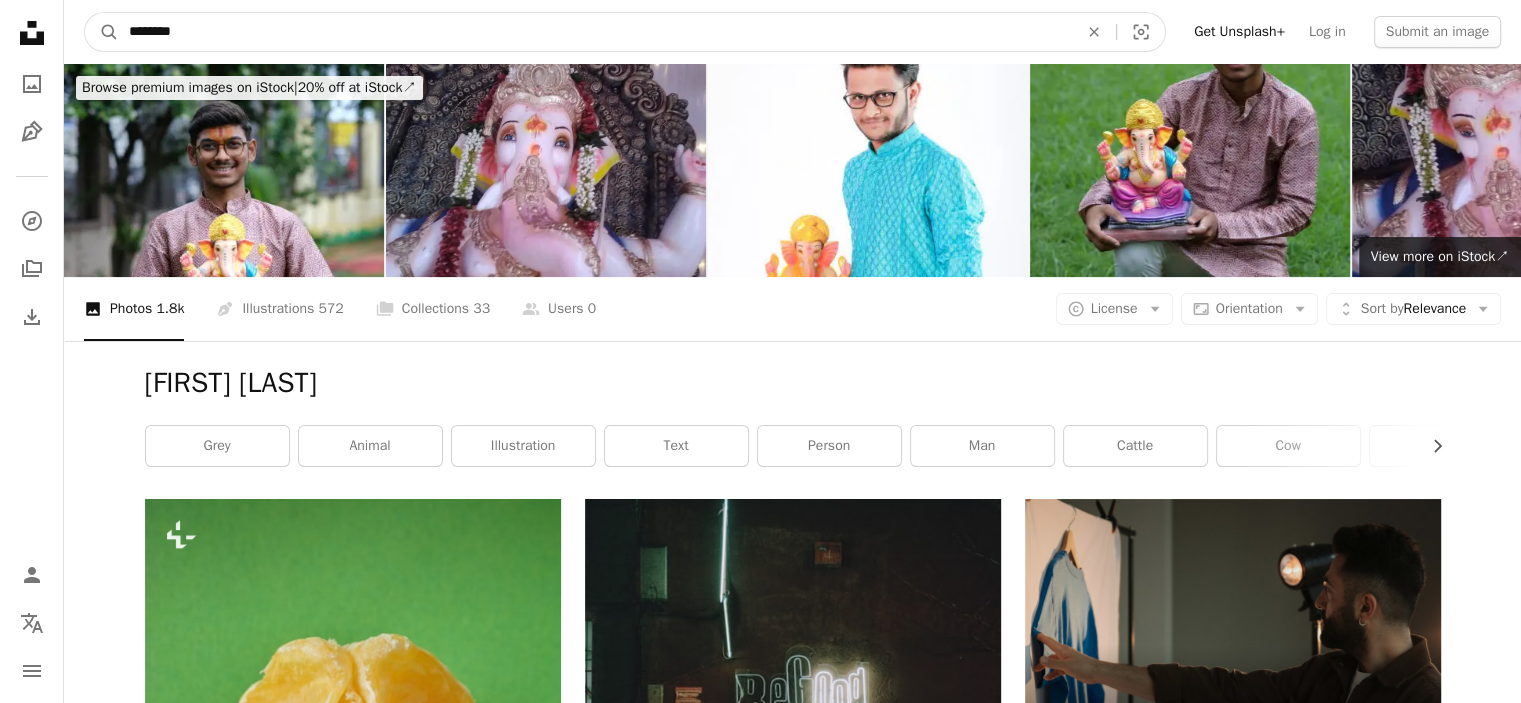 type on "********" 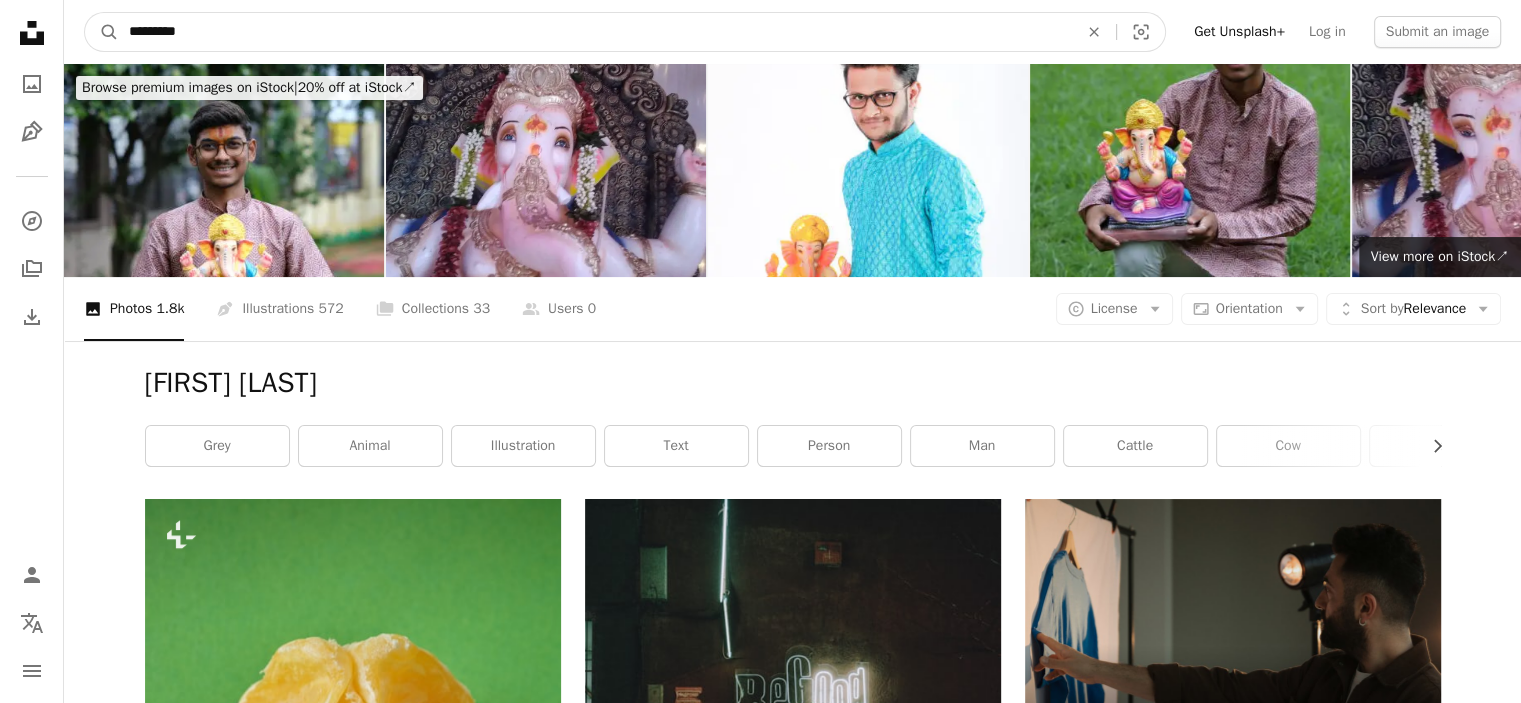 click on "A magnifying glass" at bounding box center (102, 32) 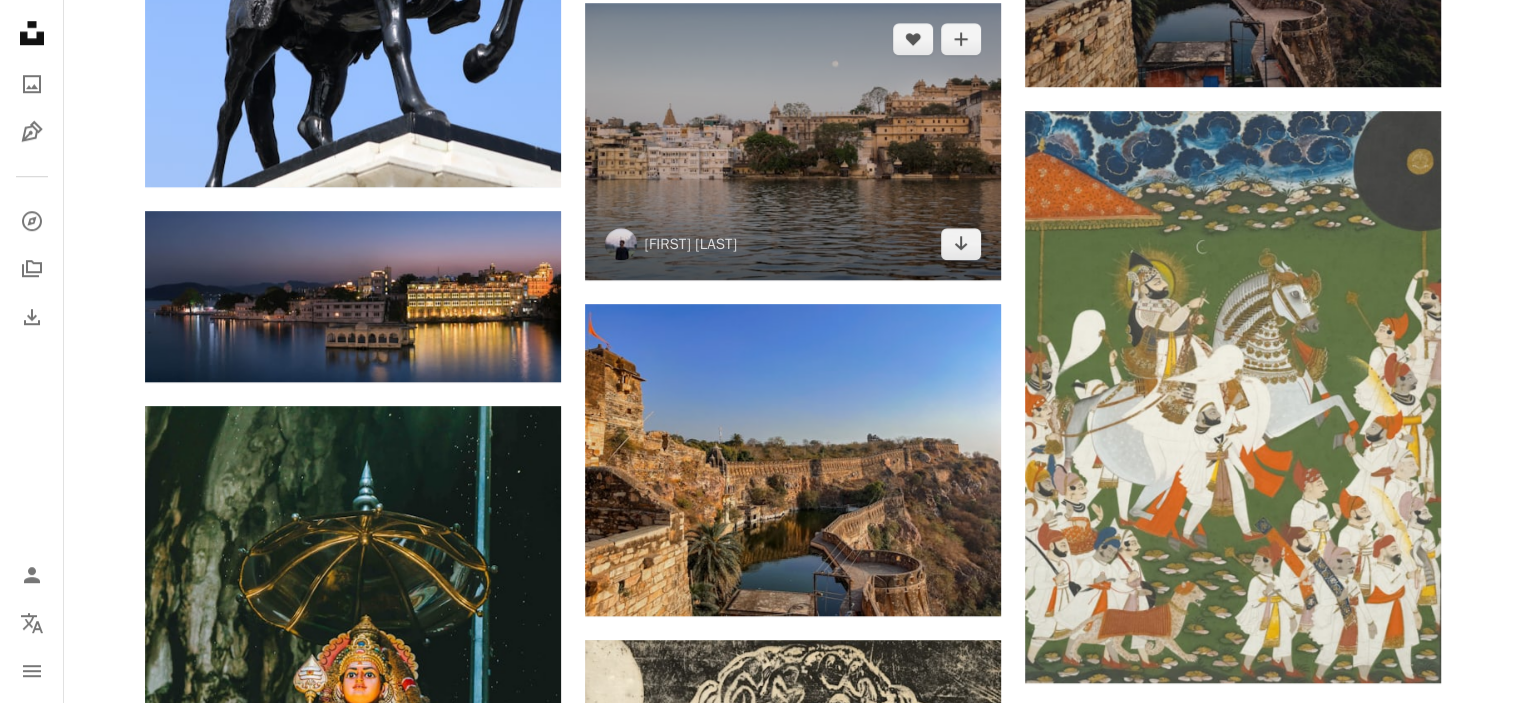 scroll, scrollTop: 1700, scrollLeft: 0, axis: vertical 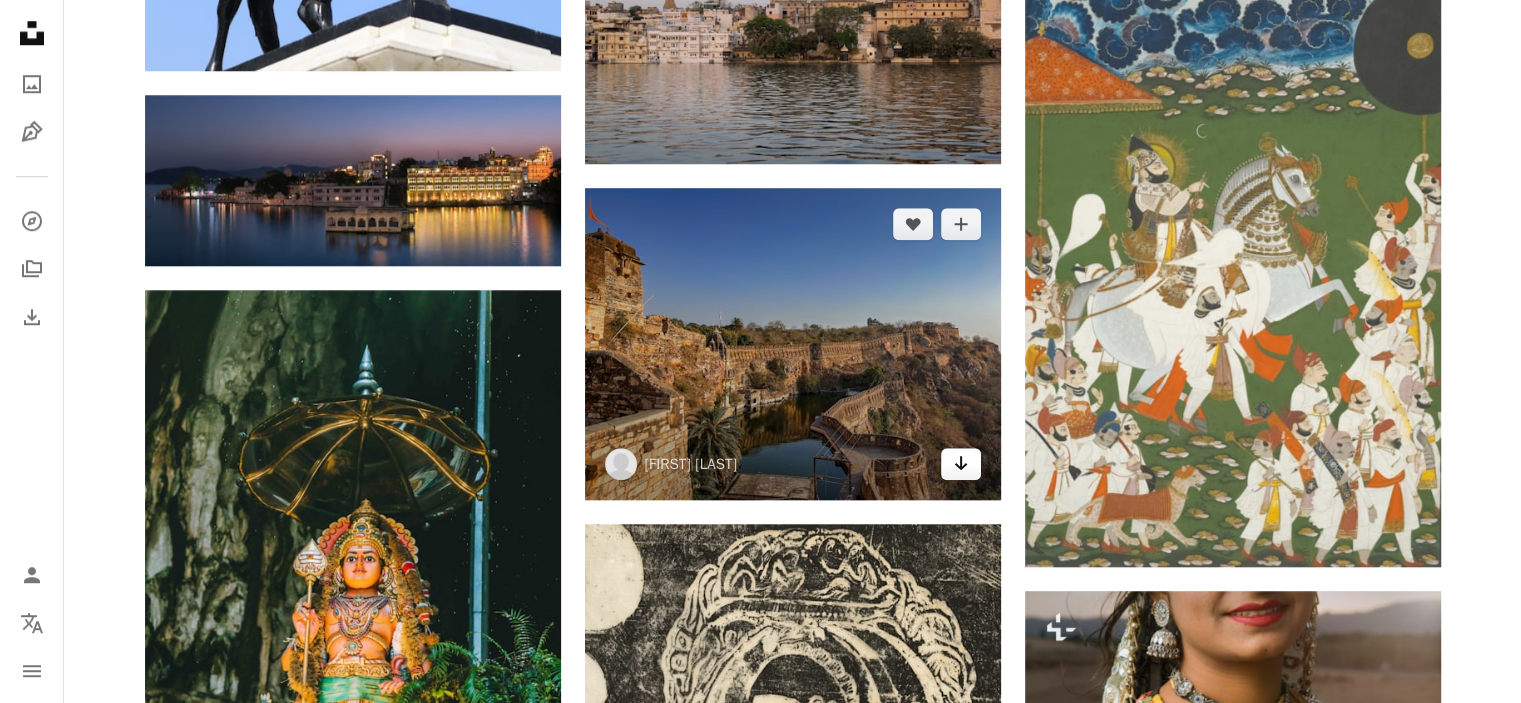 click on "Arrow pointing down" 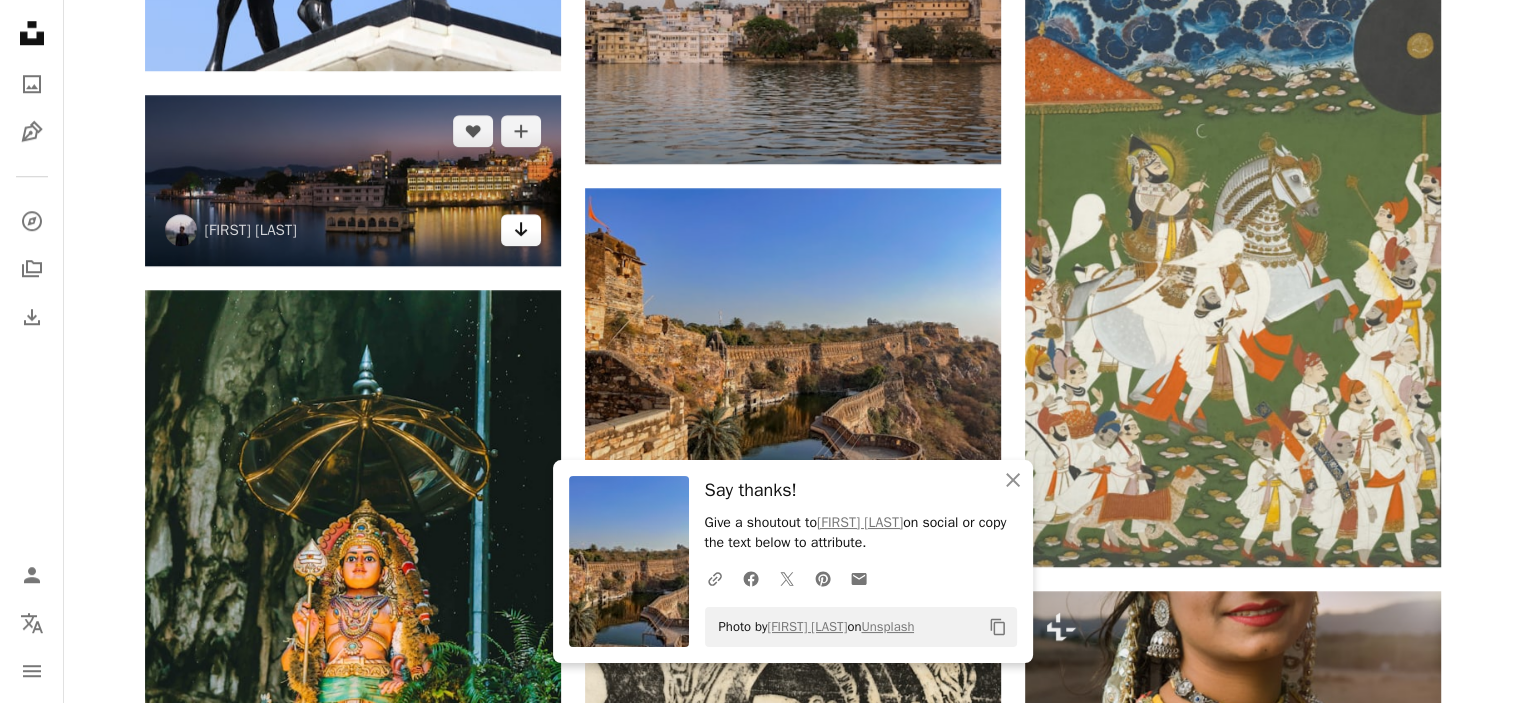 click on "Arrow pointing down" 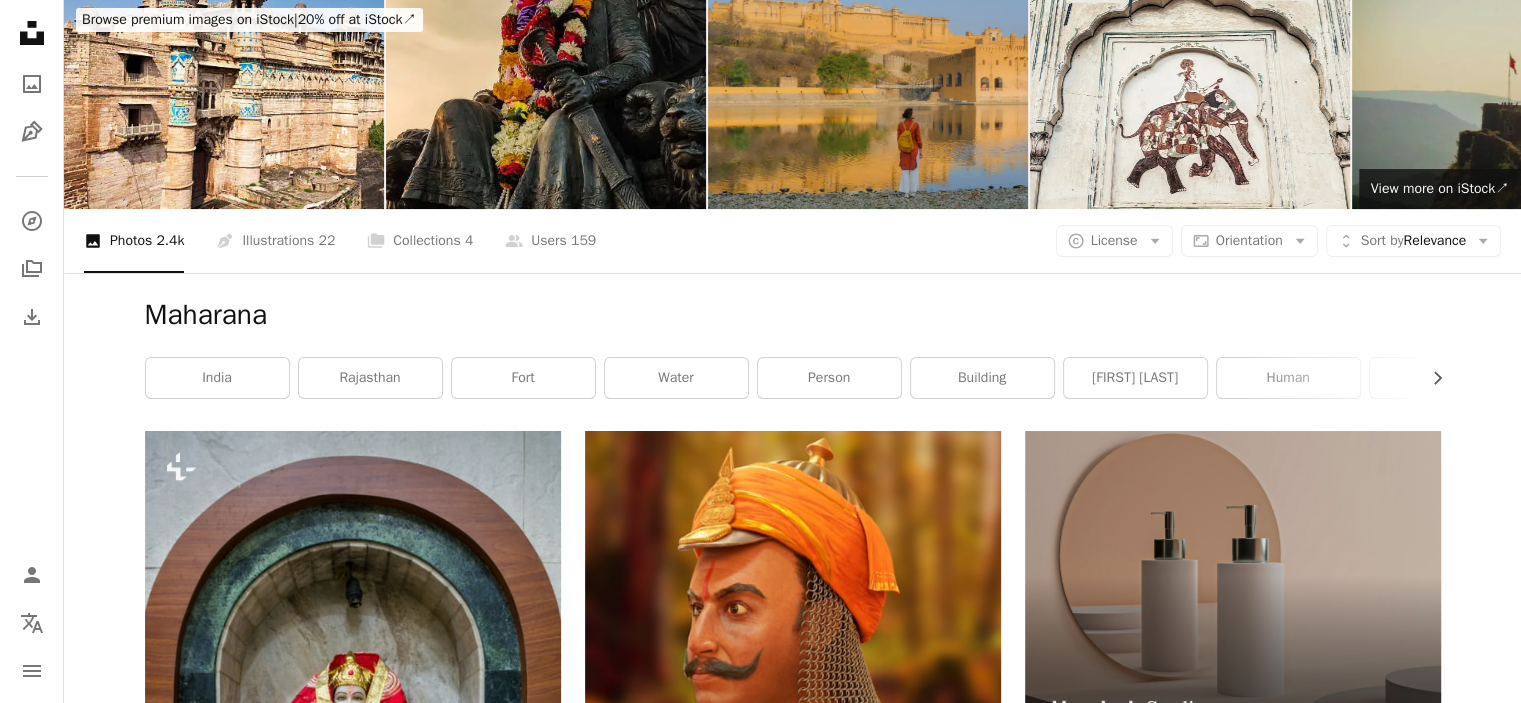 scroll, scrollTop: 0, scrollLeft: 0, axis: both 